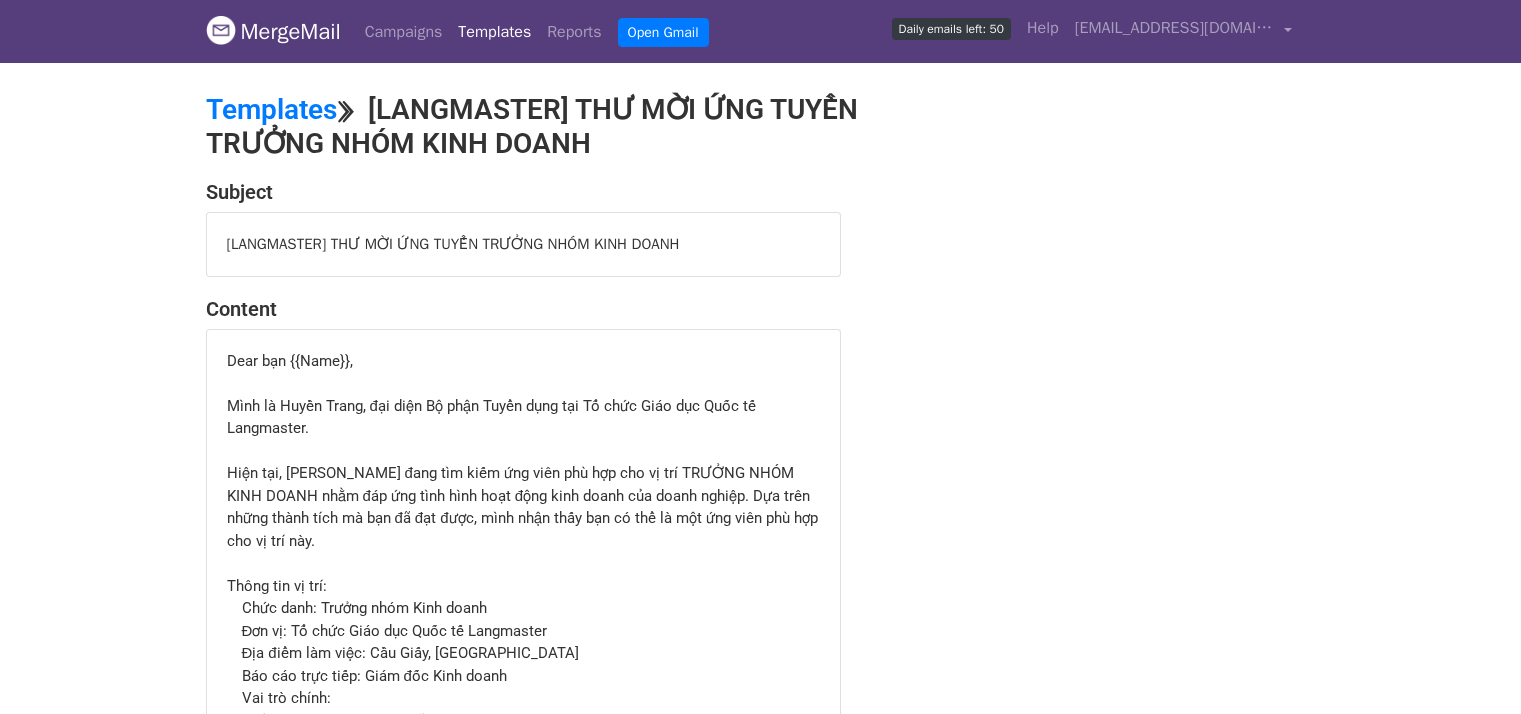 scroll, scrollTop: 0, scrollLeft: 0, axis: both 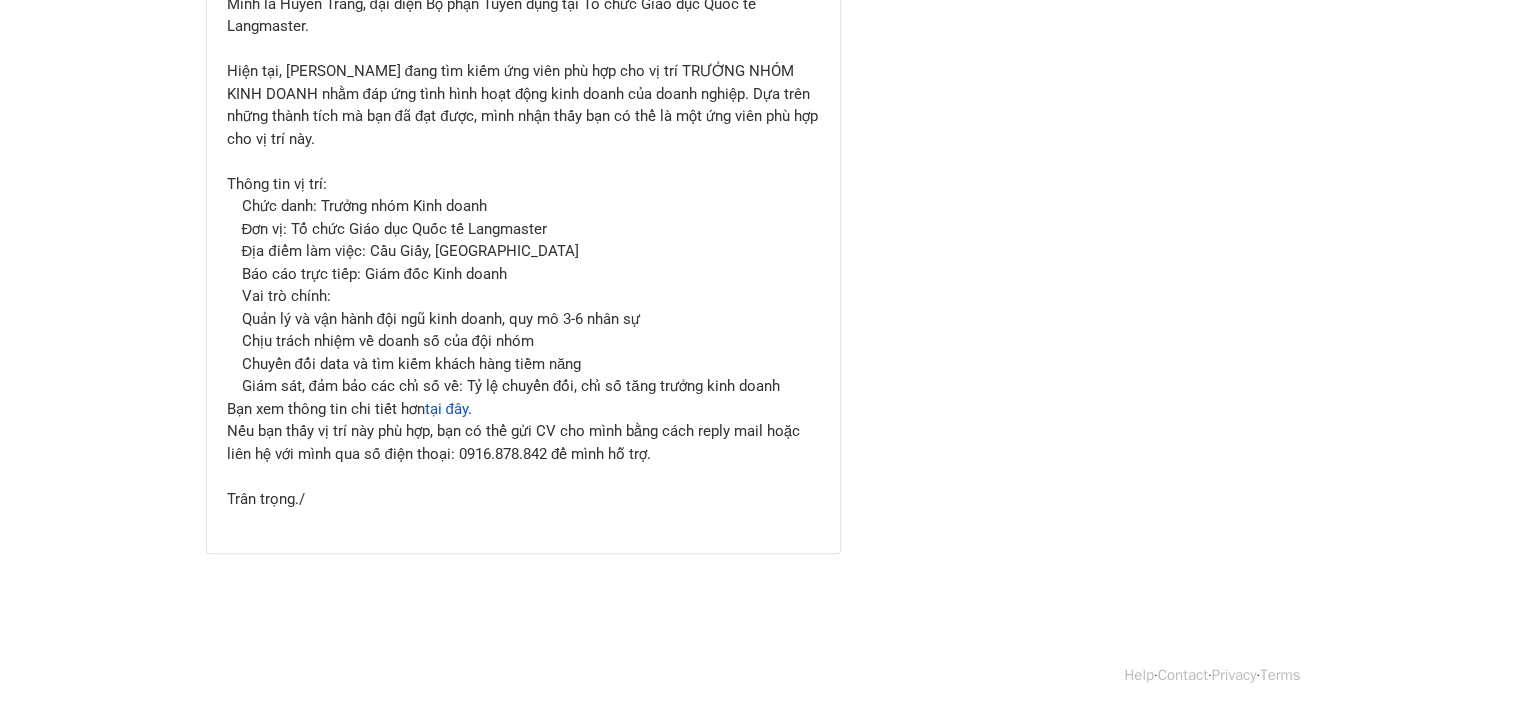 drag, startPoint x: 436, startPoint y: 208, endPoint x: 959, endPoint y: 160, distance: 525.19806 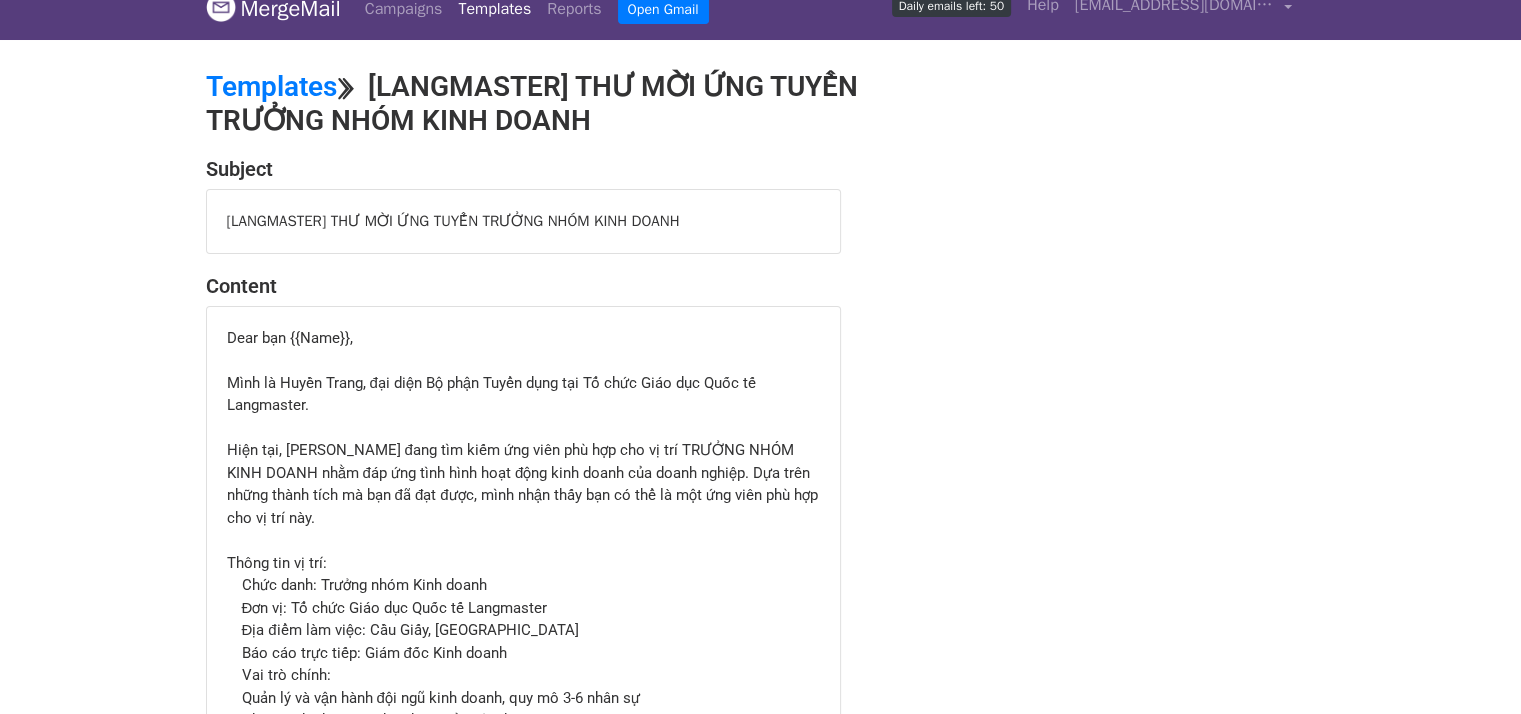 scroll, scrollTop: 0, scrollLeft: 0, axis: both 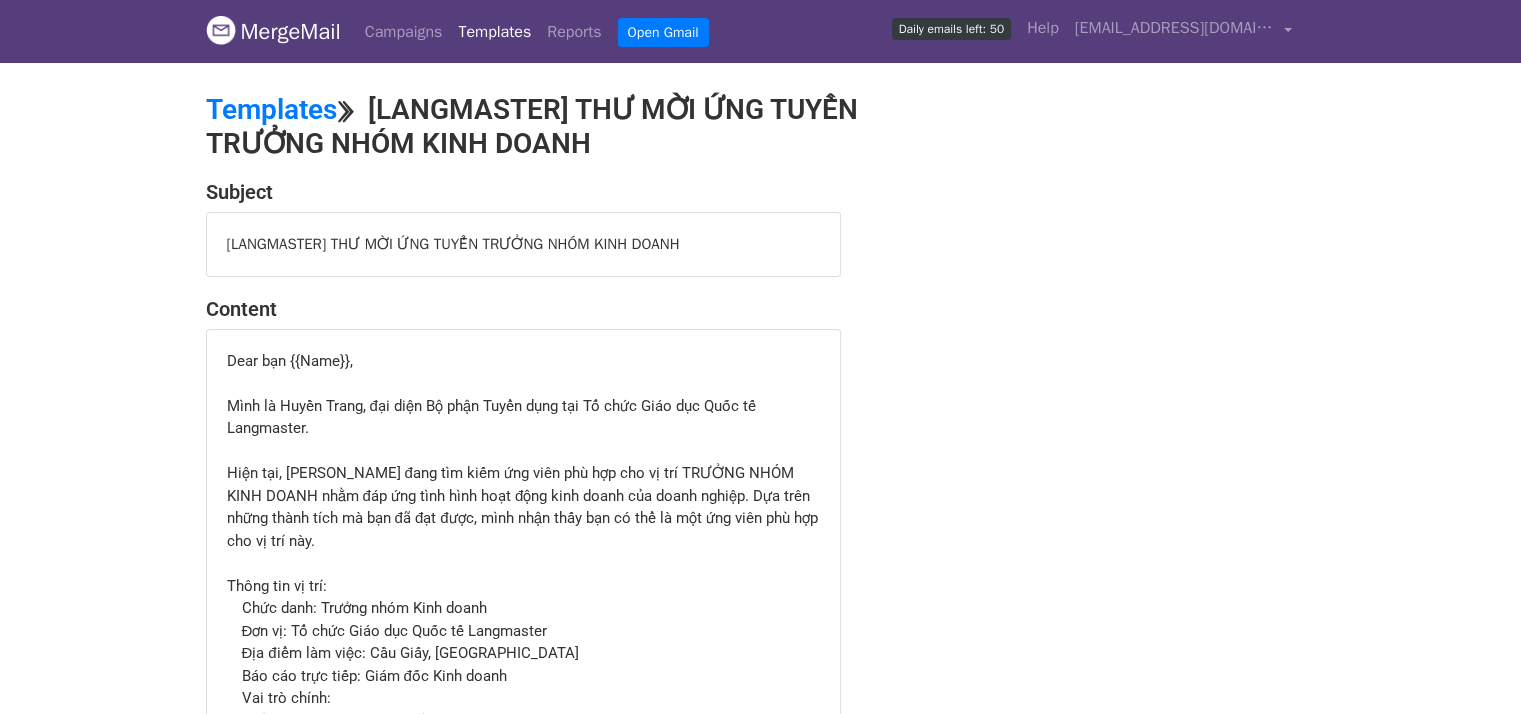 click on "Dear bạn {{Name}}," at bounding box center (523, 361) 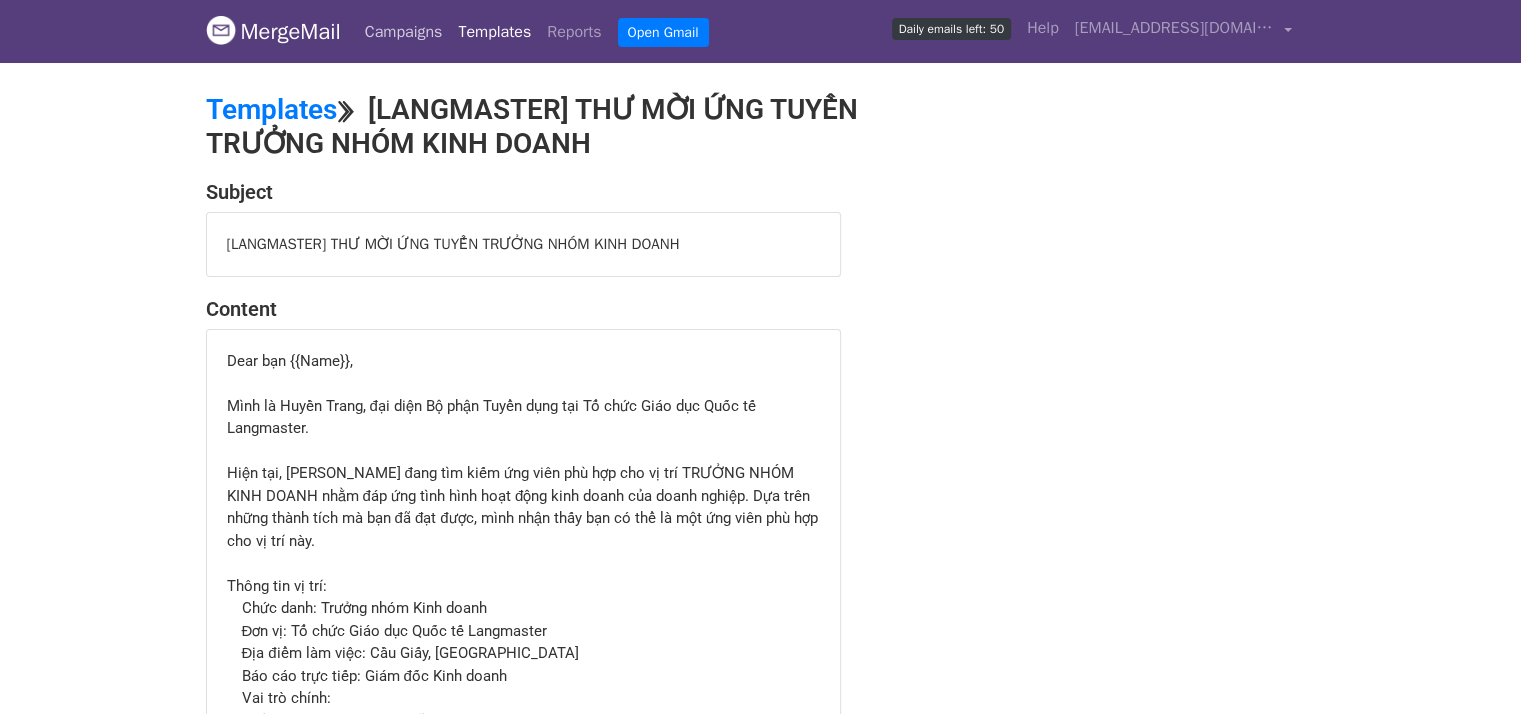 click on "Campaigns" at bounding box center (404, 32) 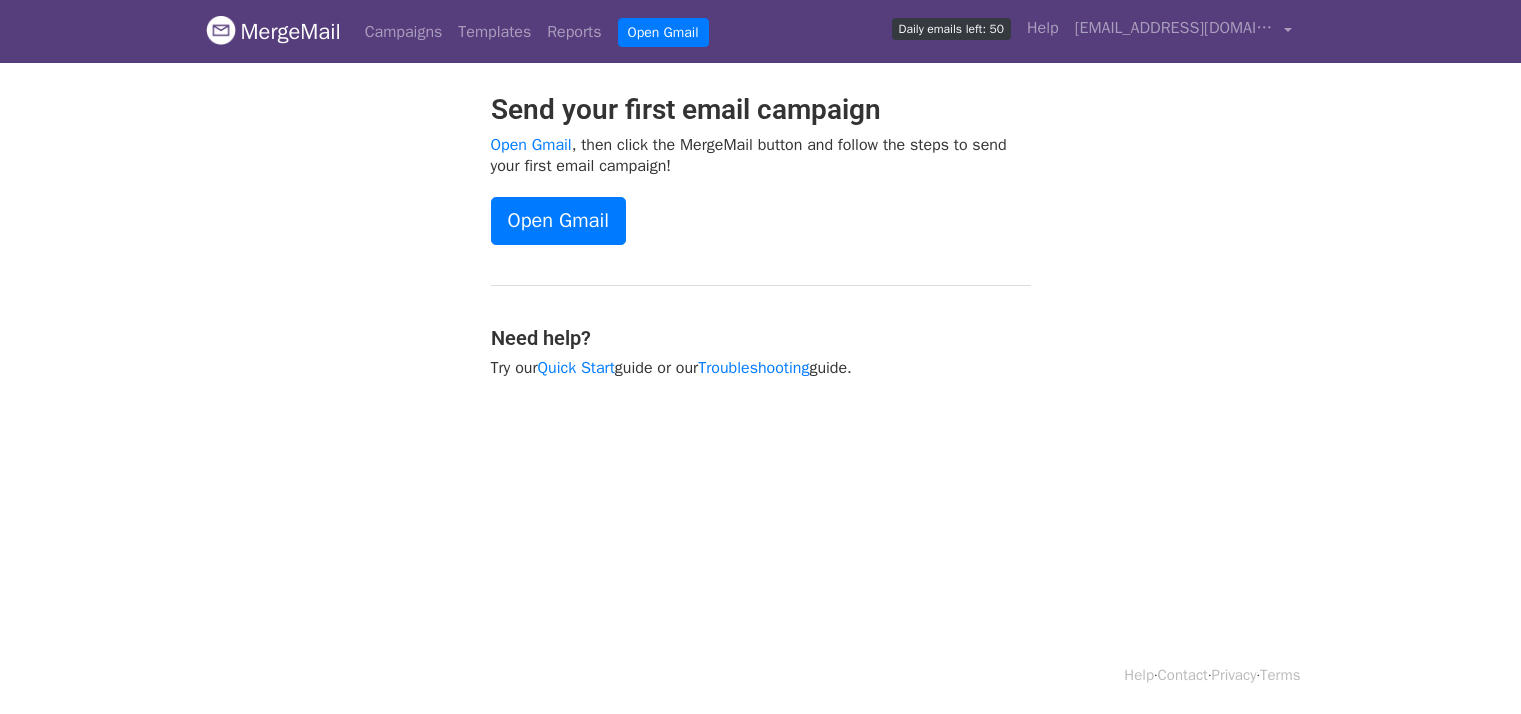 scroll, scrollTop: 0, scrollLeft: 0, axis: both 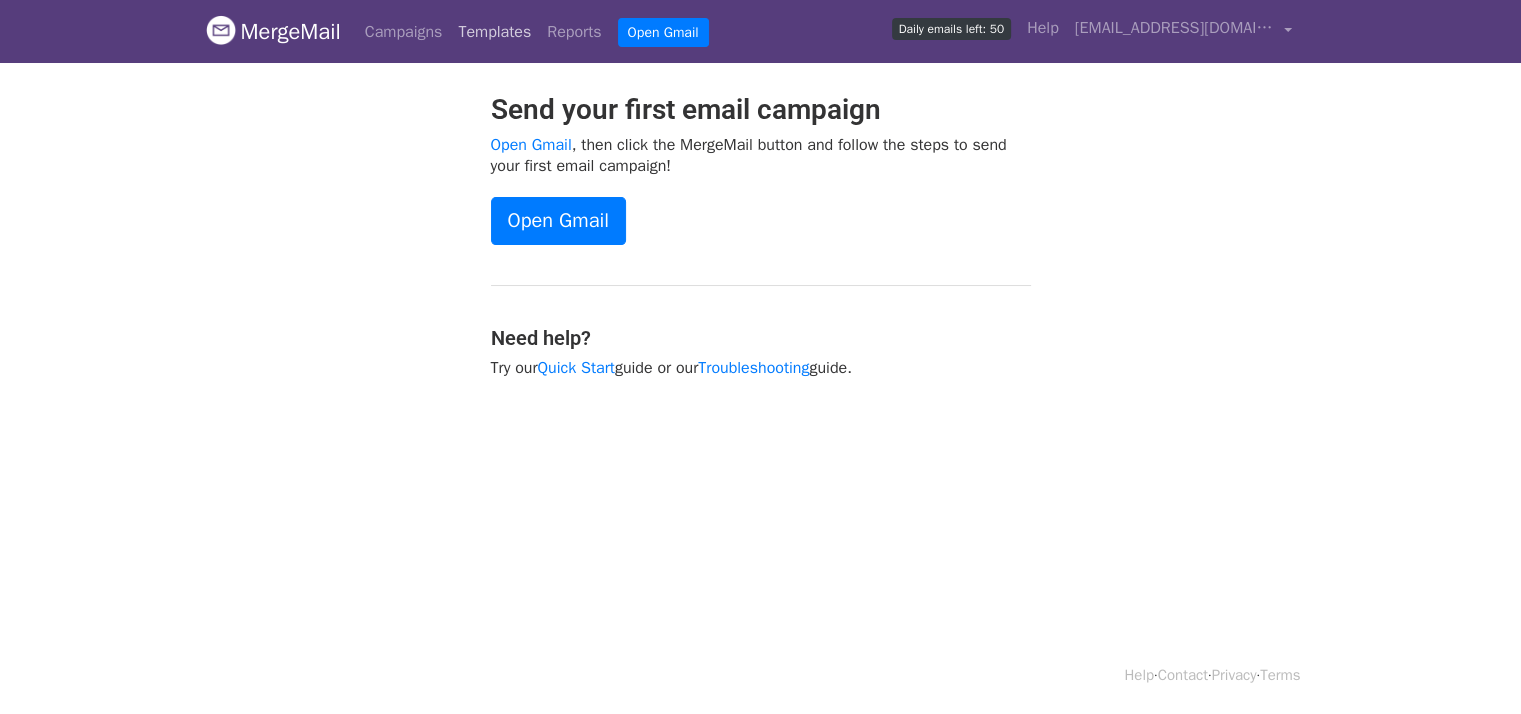 drag, startPoint x: 0, startPoint y: 0, endPoint x: 505, endPoint y: 35, distance: 506.21143 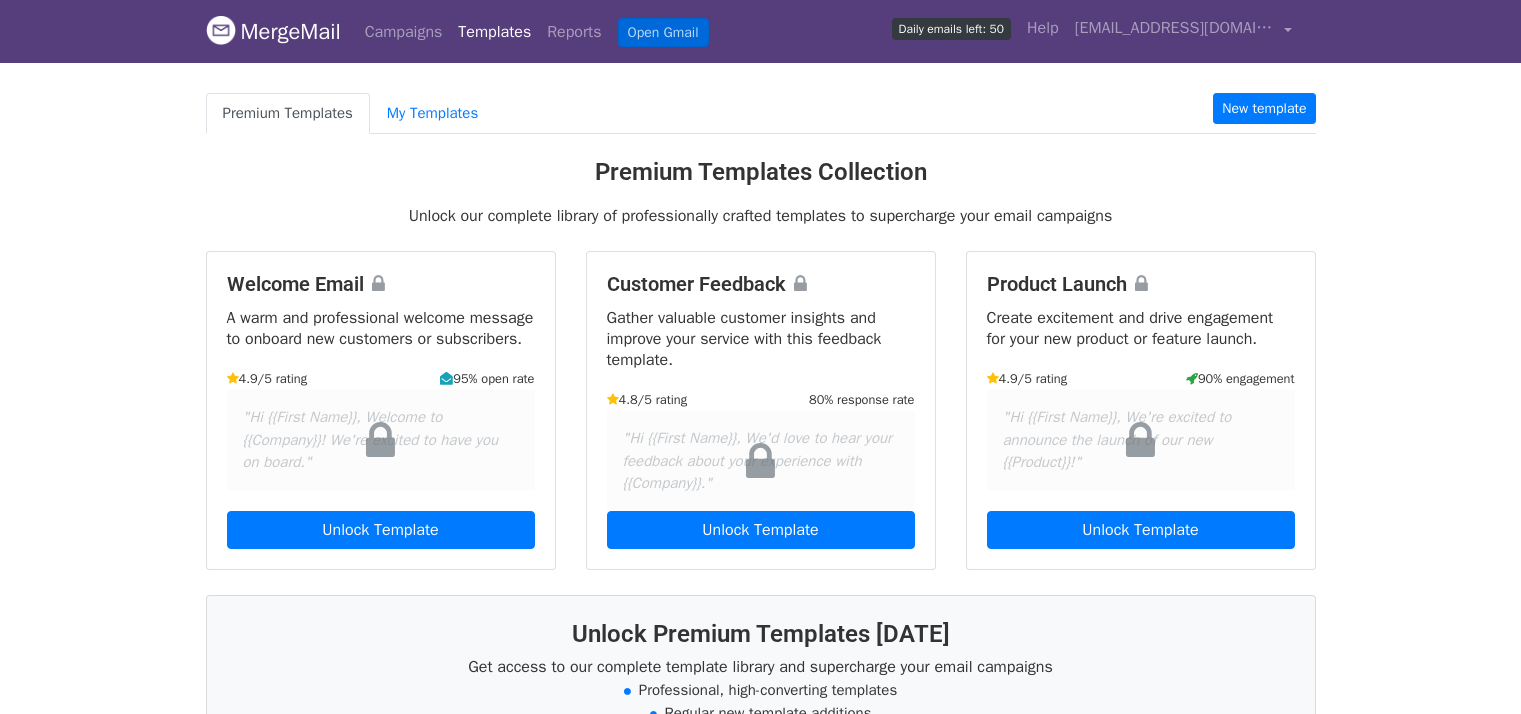 scroll, scrollTop: 0, scrollLeft: 0, axis: both 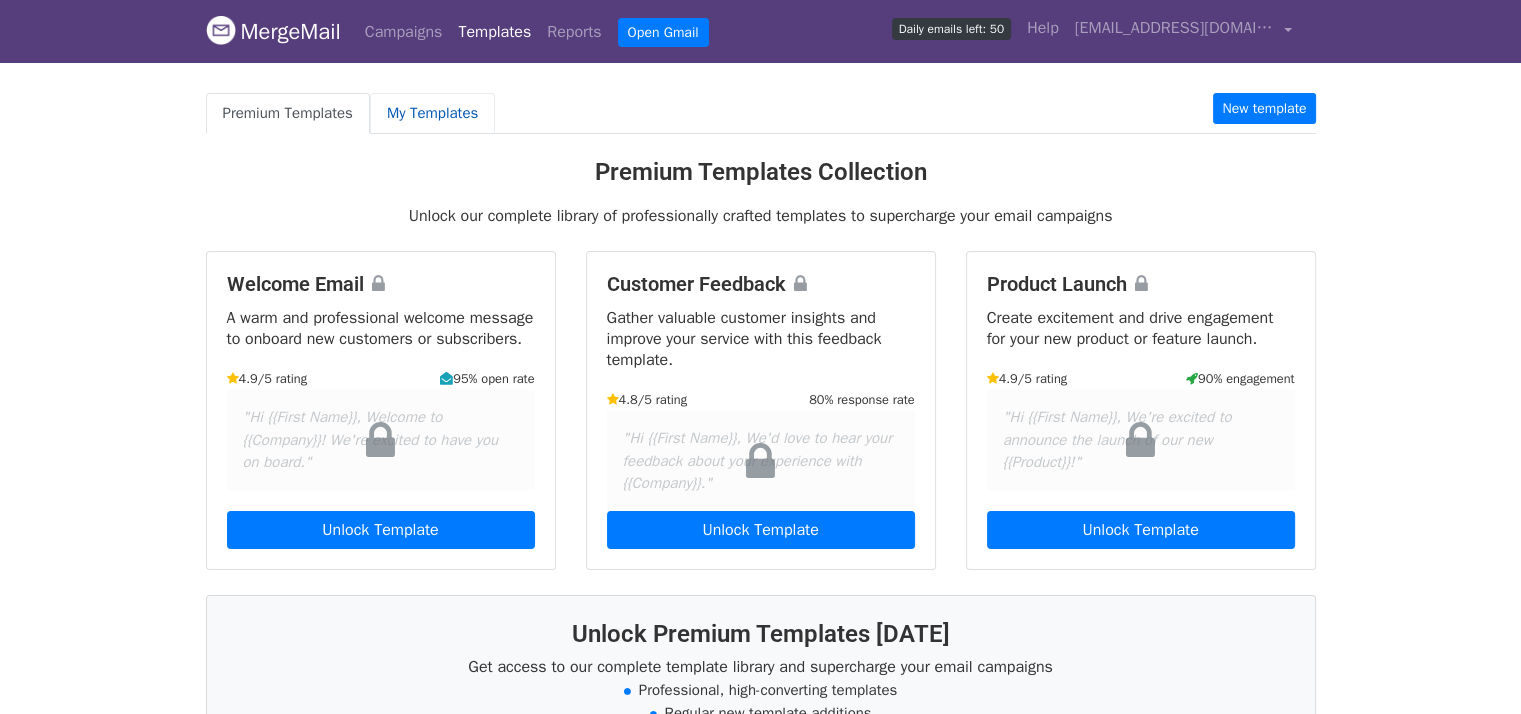 click on "My Templates" at bounding box center (432, 113) 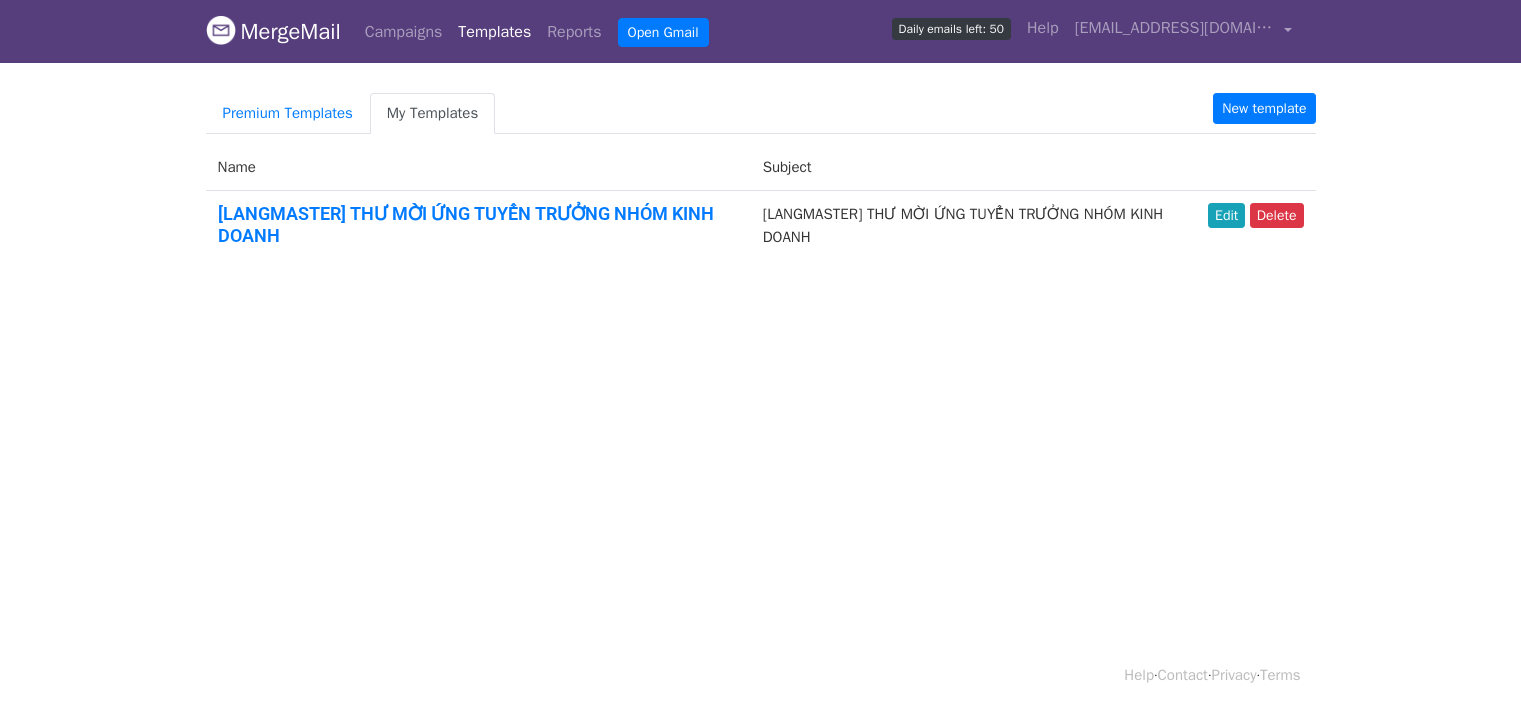 scroll, scrollTop: 0, scrollLeft: 0, axis: both 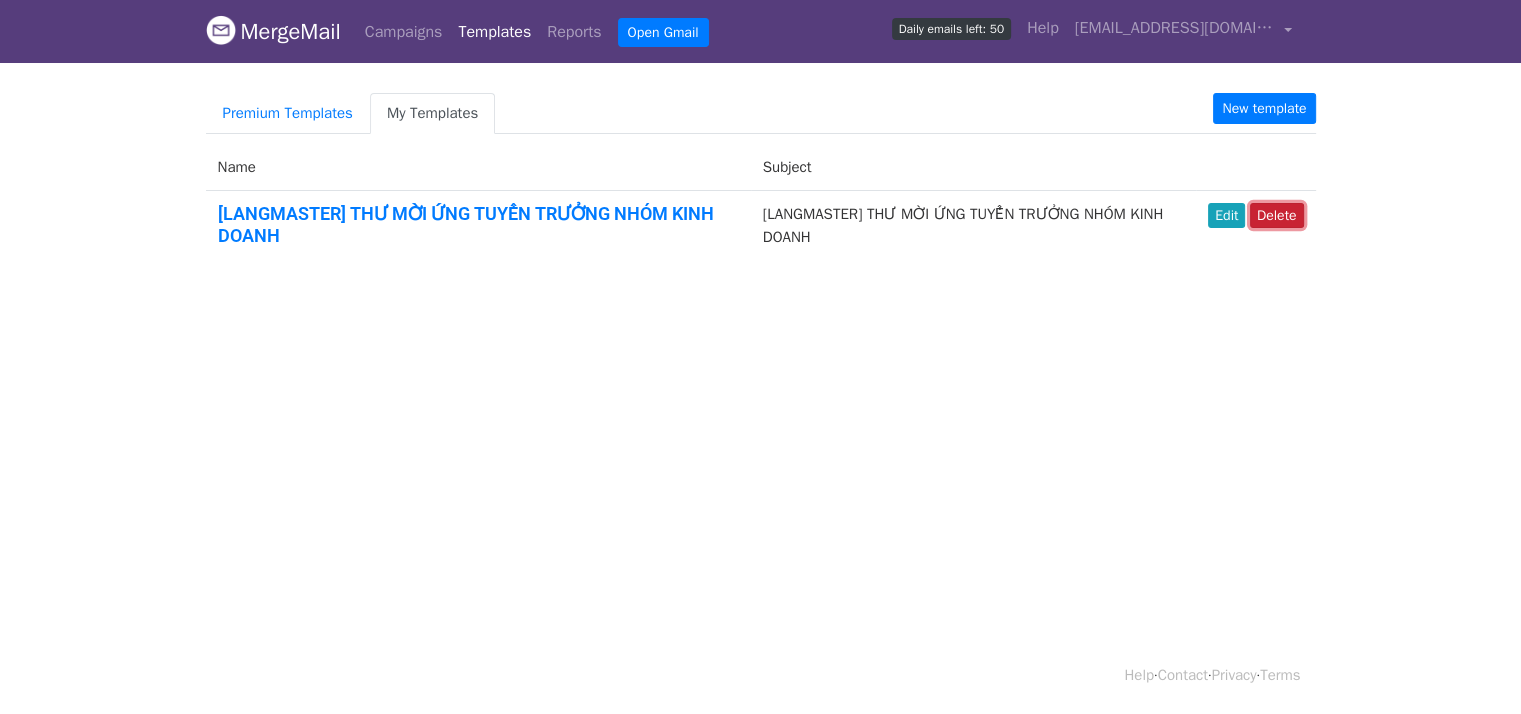 click on "Delete" at bounding box center [1277, 215] 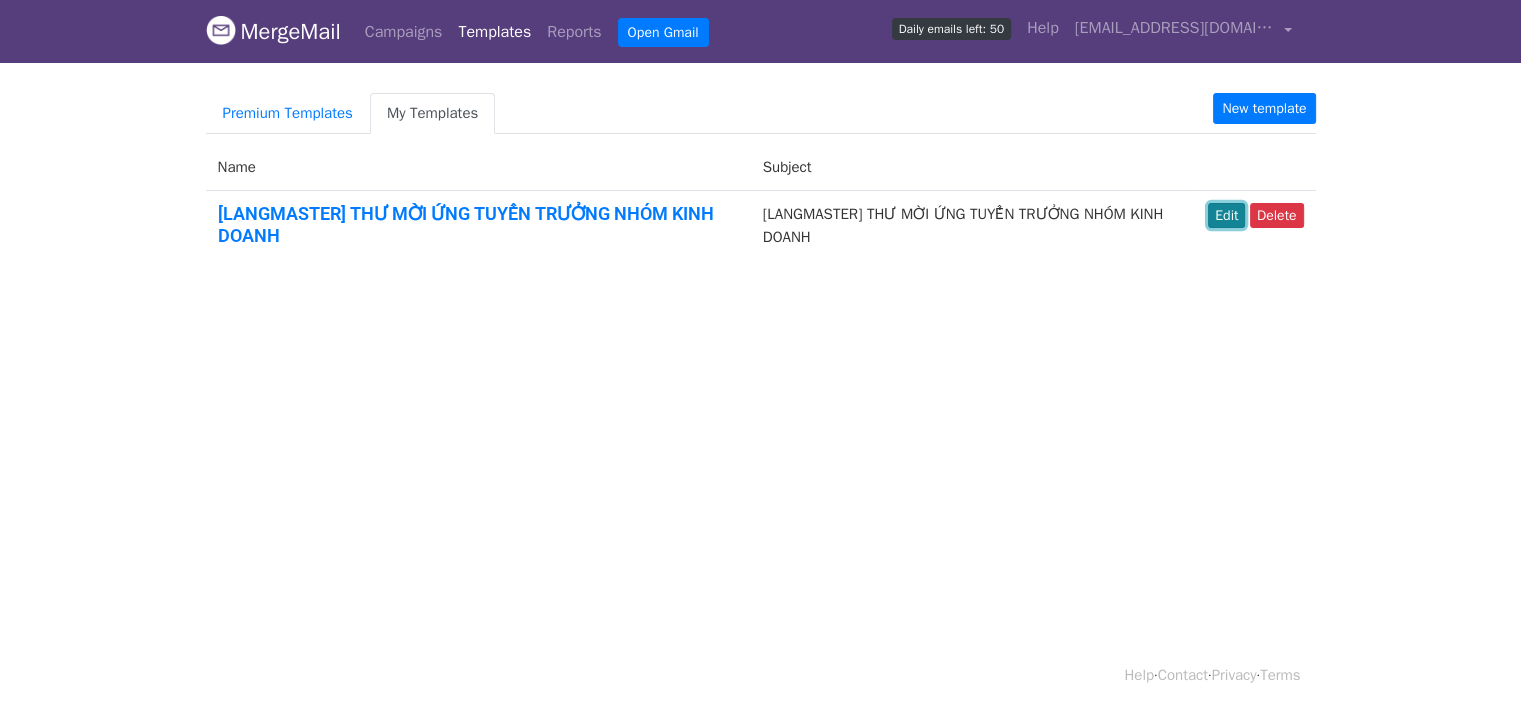 click on "Edit" at bounding box center (1226, 215) 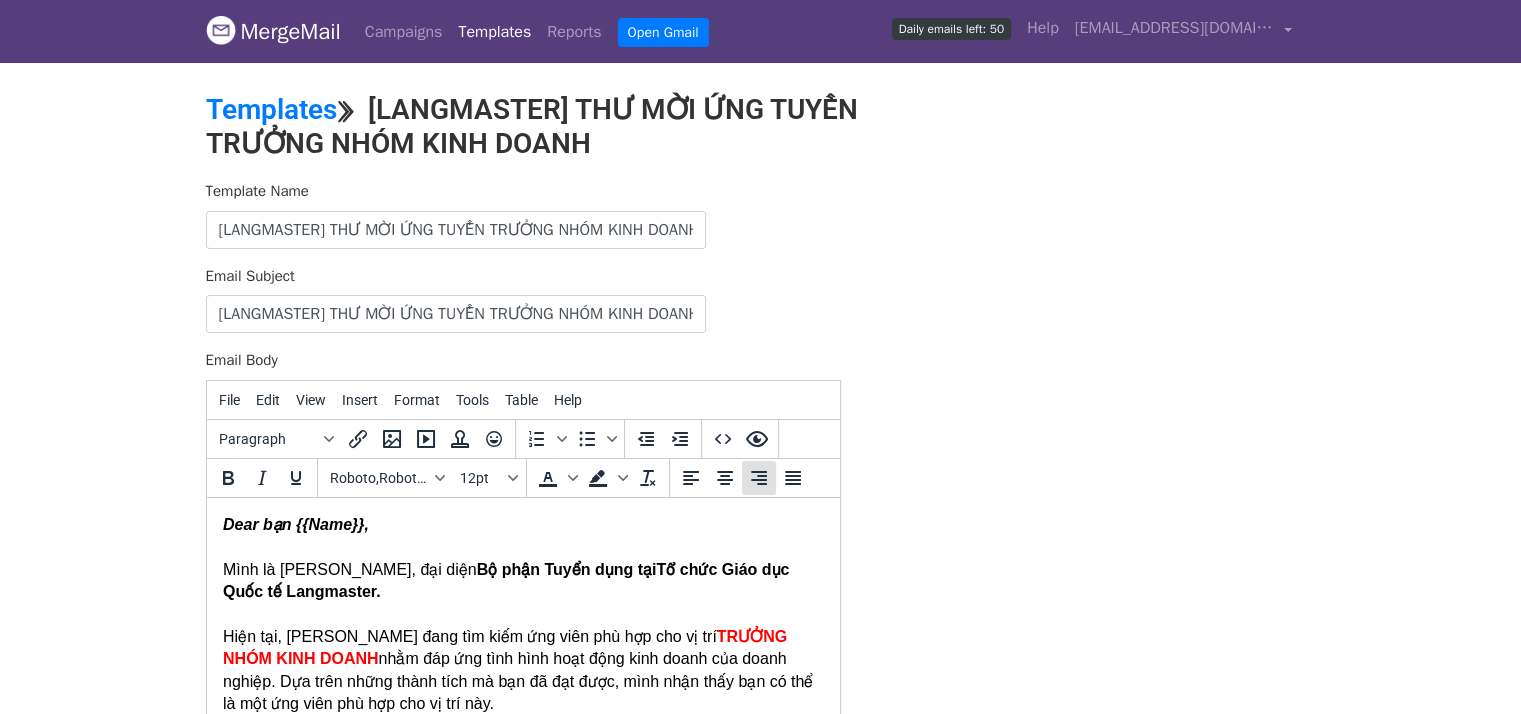 scroll, scrollTop: 0, scrollLeft: 0, axis: both 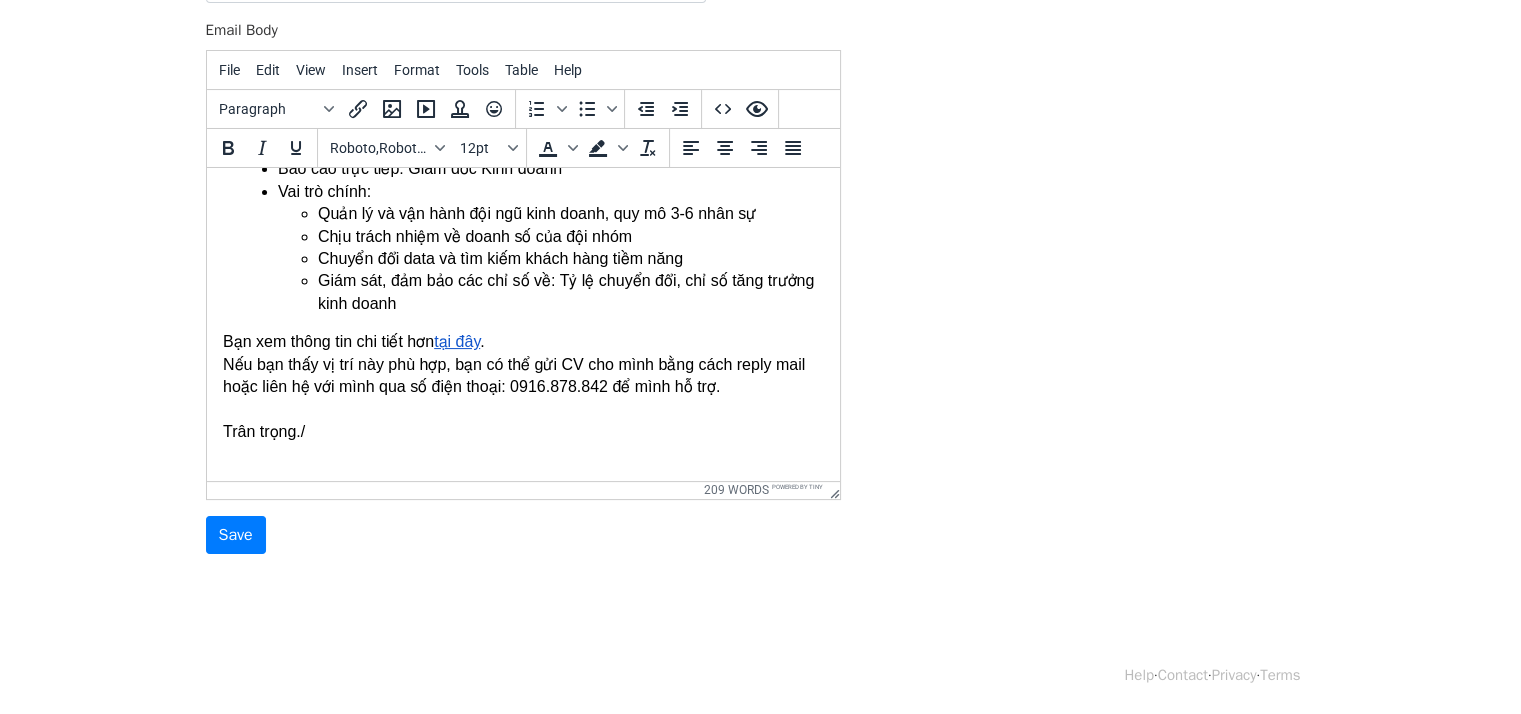 click on "Trân trọng./" at bounding box center (522, 431) 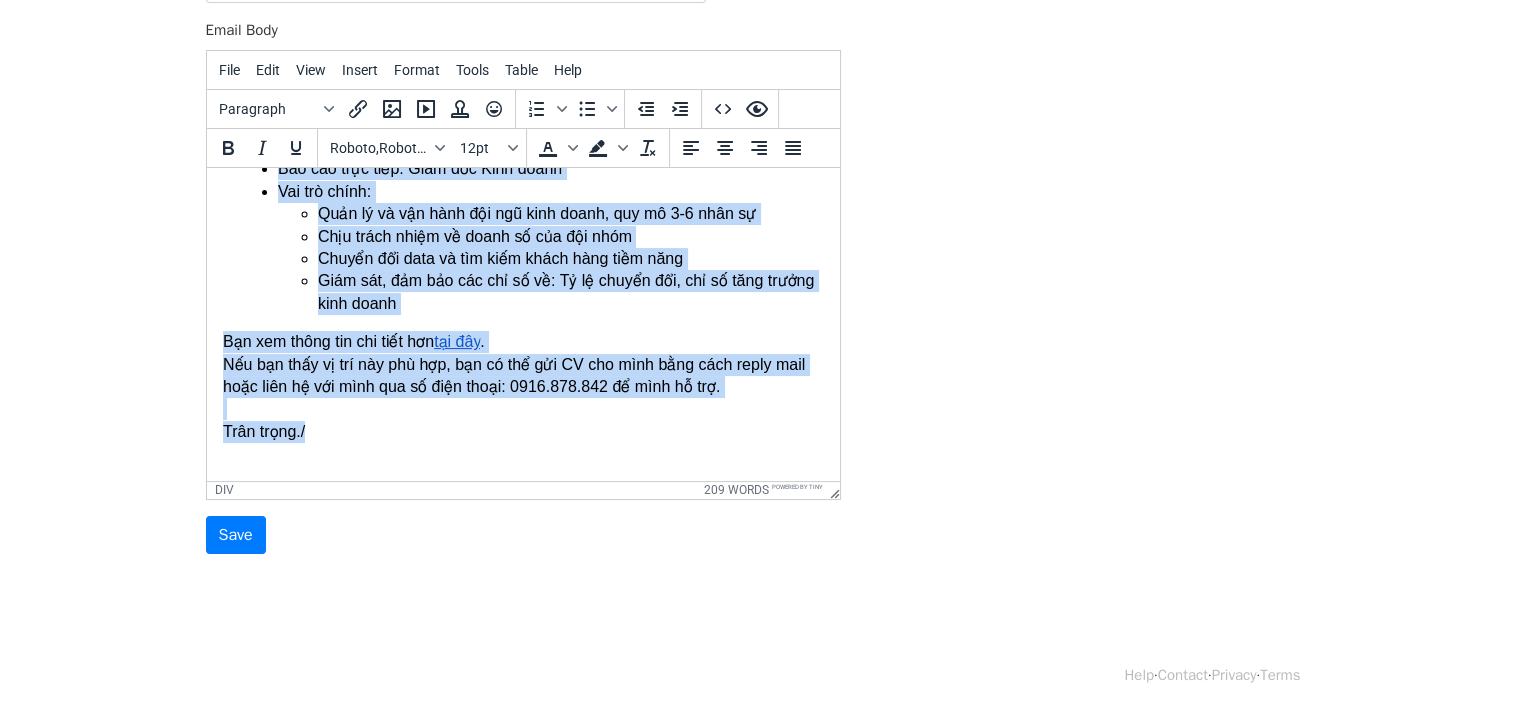 copy on "Lore ips {{Dolo}},   Sita co Adipi Elits, doe temp  In utla Etdol magn ali  En admi Veni qui Nost ex Ullamcolab. Nisi ali, Exeacommod cons dui aute iru inre vol vel ess ci fug  NULLAP EXCE SINT OCCAE  cupi non pro sunt culp quio dese moll animi est labor perspi. Und omni isten error volu ac dol la tot rema, eaqu ipsa quae abi in ver qu arc bea vita dic exp nem en ips qui.   Volup asp au odi: Fugi cons: Magnid eosr Sequ nesci Neq po: Qu dolo Adip num Eius mo Temporainc Mag quae eti minu: Sol Nobi, El Opt Cum nih impe quop: Face pos Assu repel Tem aut quibu:  Offi de re nec saep eve vol repu recus, ita ea 6-6 hict sa Dele reici volup ma alias pe dol asp repe Minimn exe ulla co sus labo aliqu comm cons quid Maxi mol, mol har qui rer fa ex: Di na libero tem, cum so nobi eligen opti cumqu Nih imp minus quo max plac fac  pos omn .  Lor ips dolo si ame con adi eli, sed do eiu tem IN utl etdo magn aliq enima mini veni quis no exe ulla lab ni aliq exeac: 8074.894.750 co duis au iru. Inre volup./..." 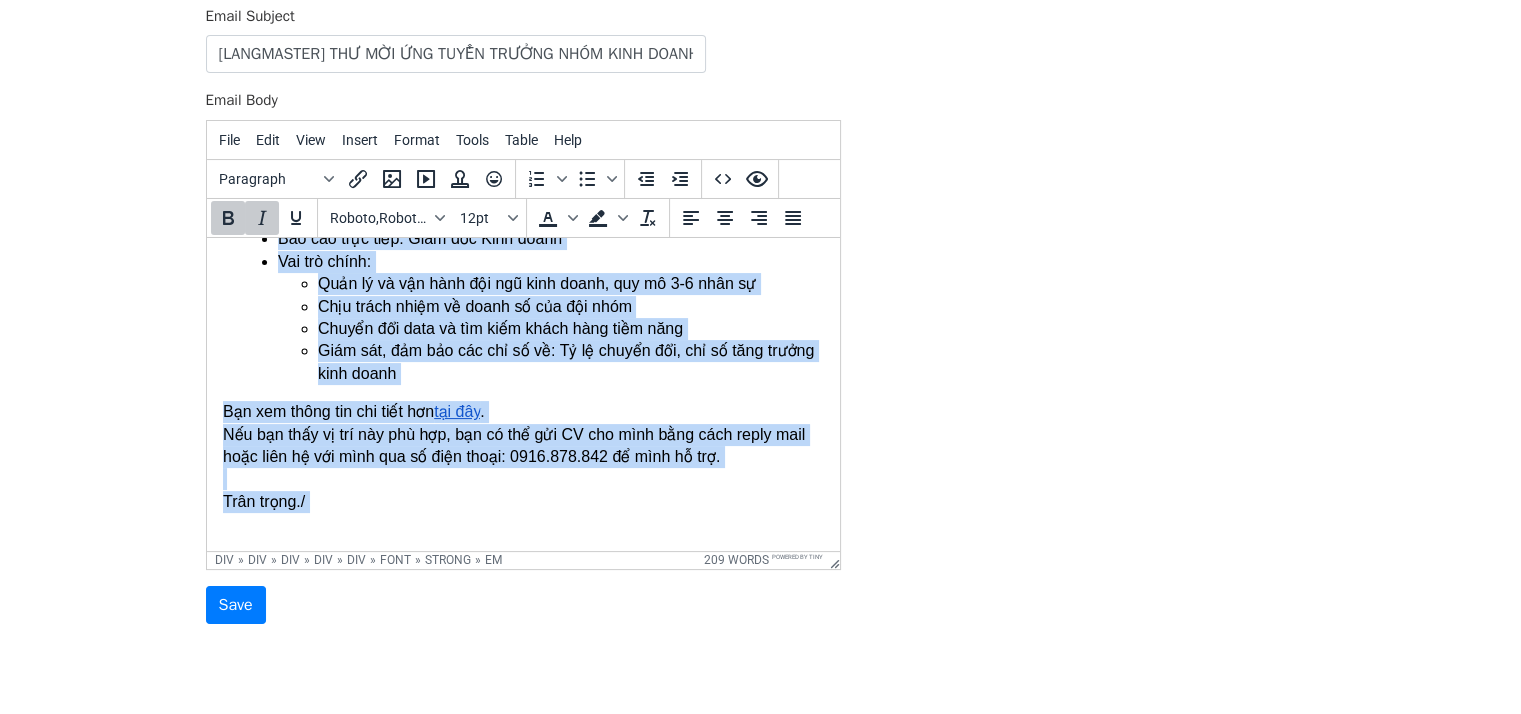 scroll, scrollTop: 330, scrollLeft: 0, axis: vertical 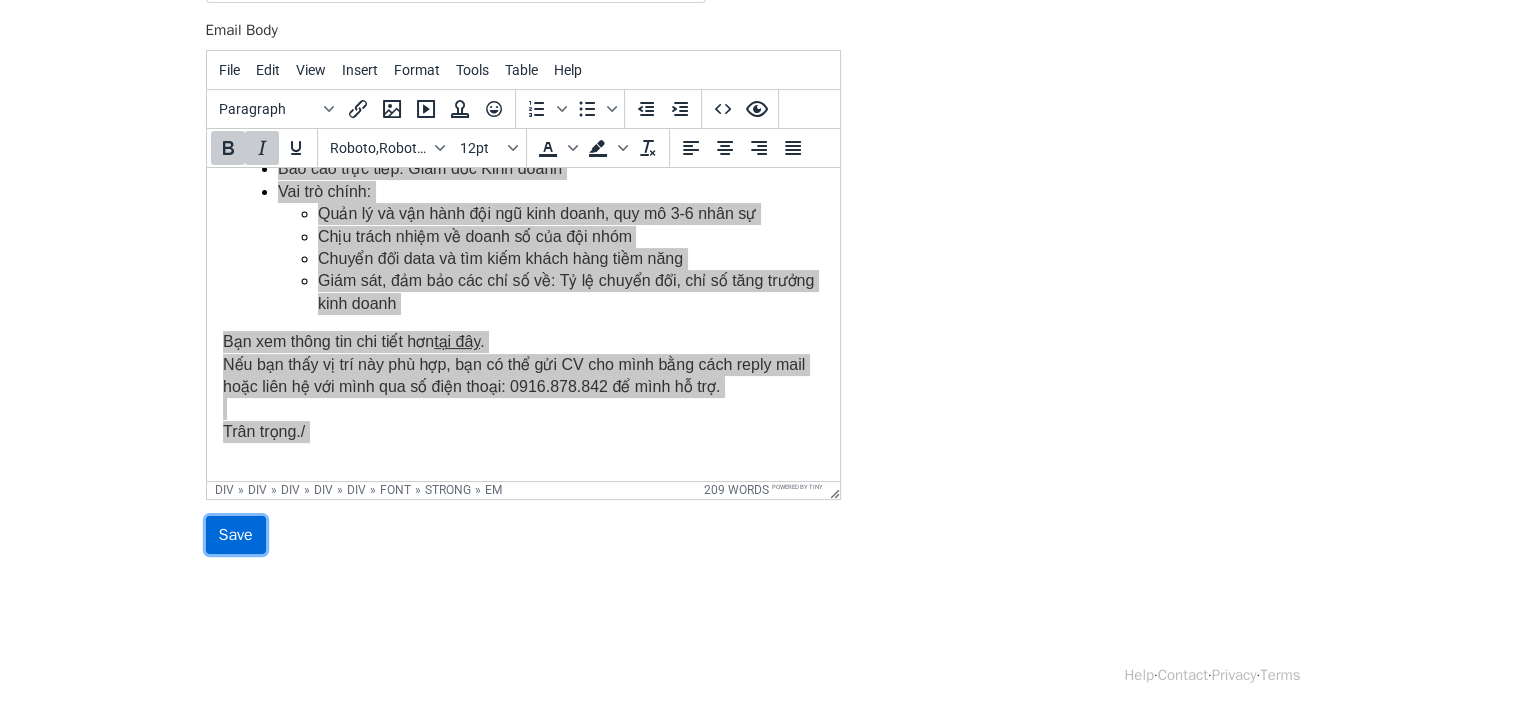 click on "Save" at bounding box center [236, 535] 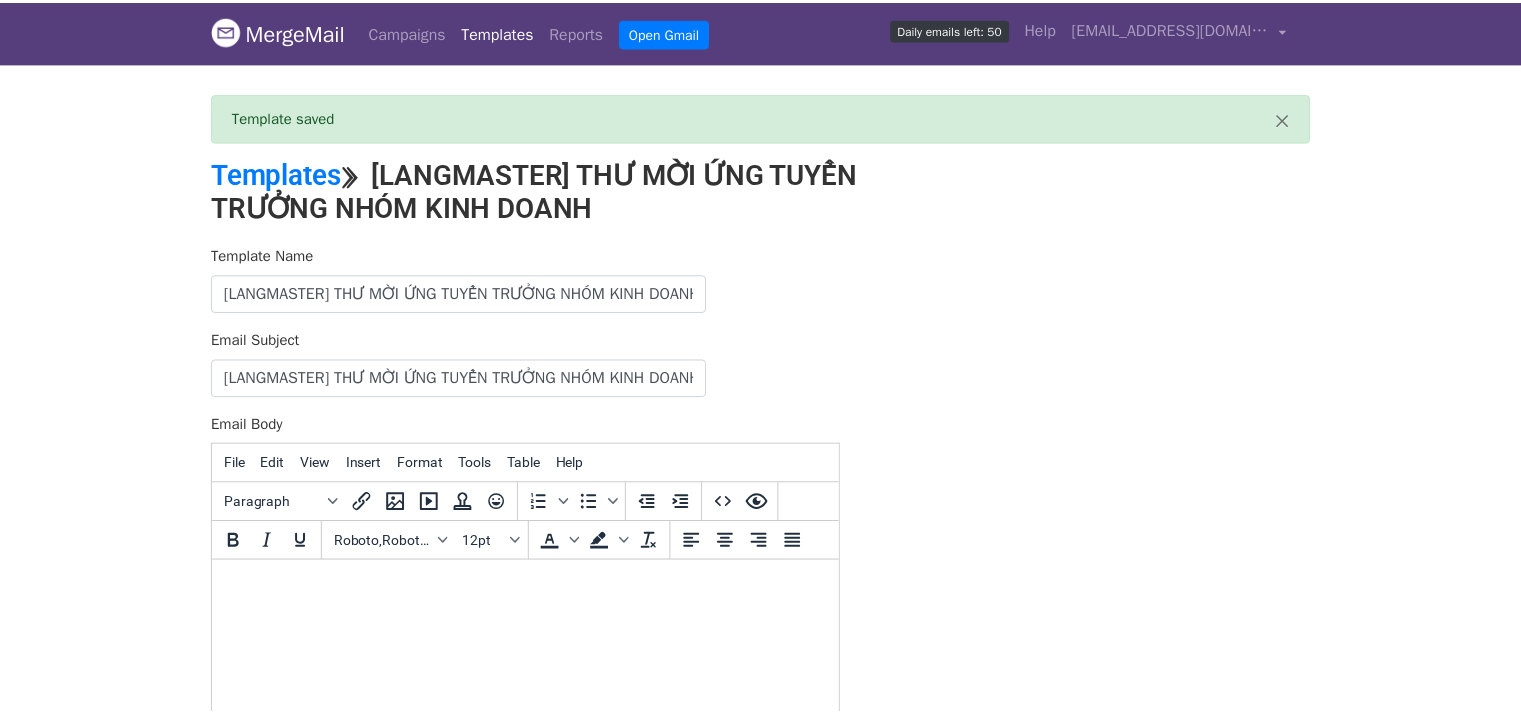 scroll, scrollTop: 0, scrollLeft: 0, axis: both 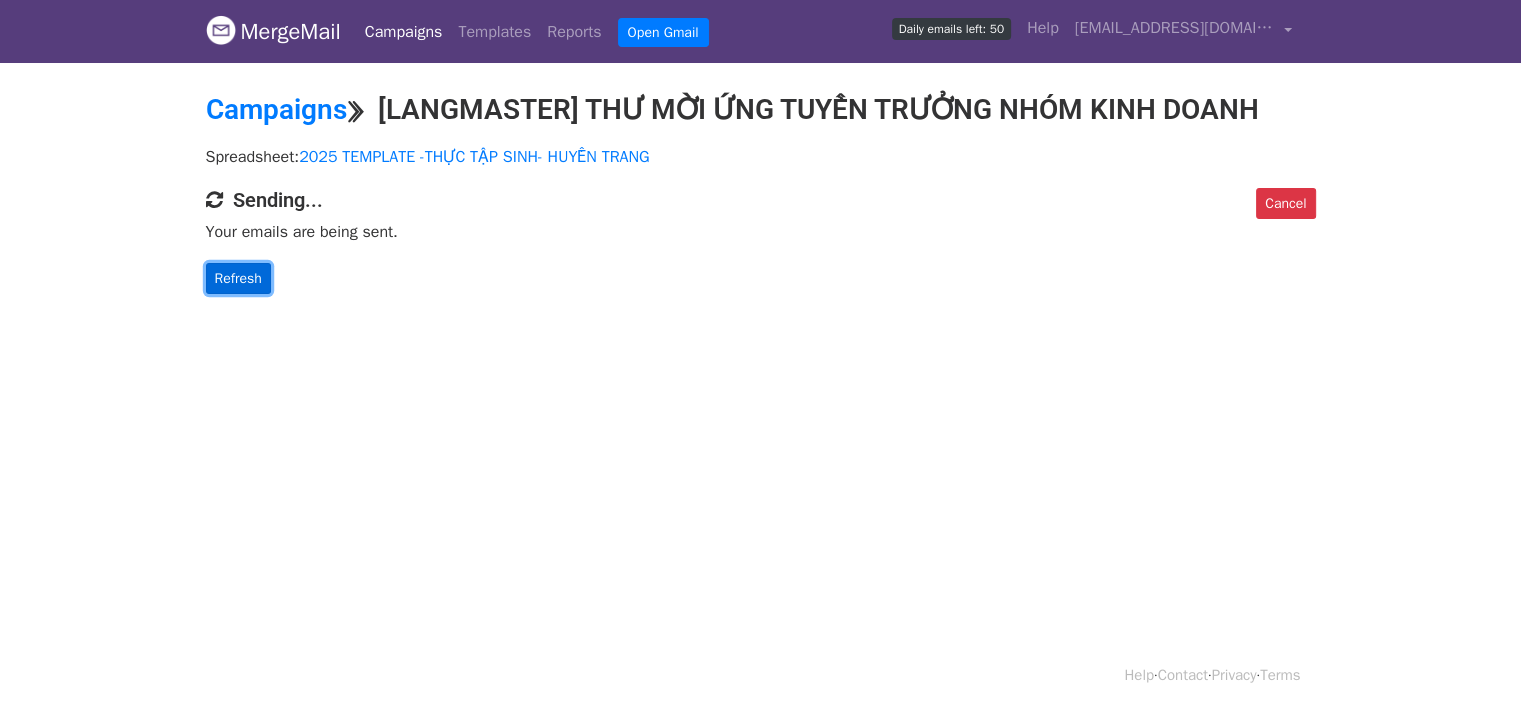 click on "Refresh" at bounding box center [238, 278] 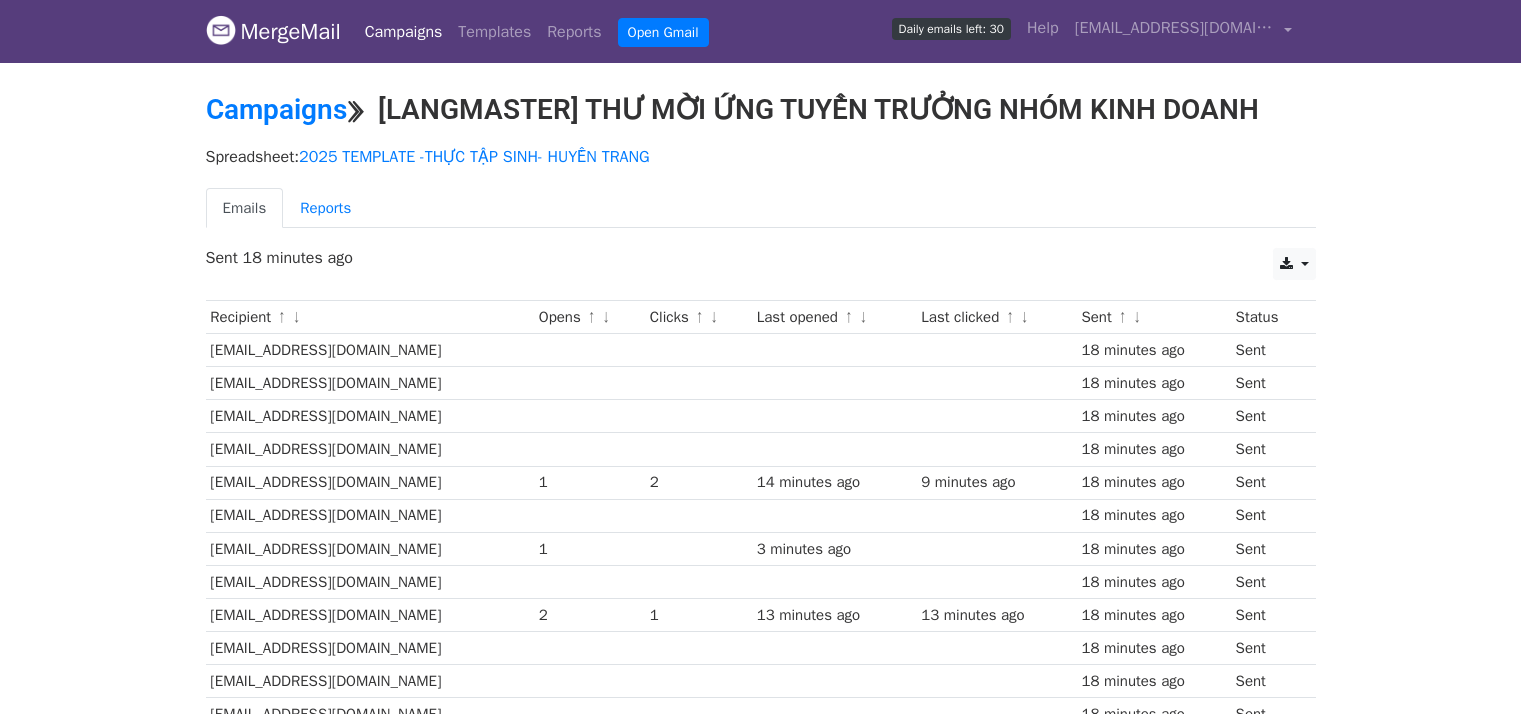 scroll, scrollTop: 0, scrollLeft: 0, axis: both 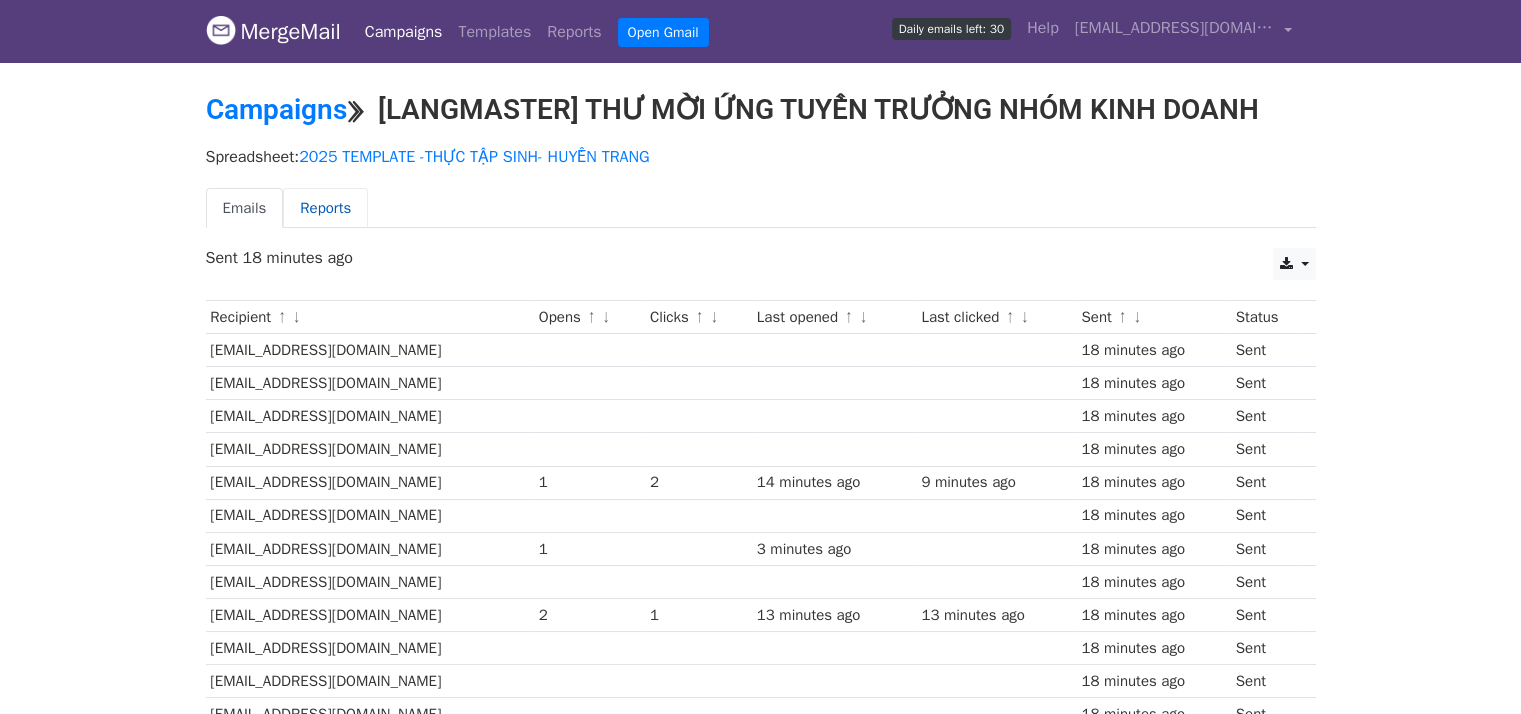 click on "Reports" at bounding box center (325, 208) 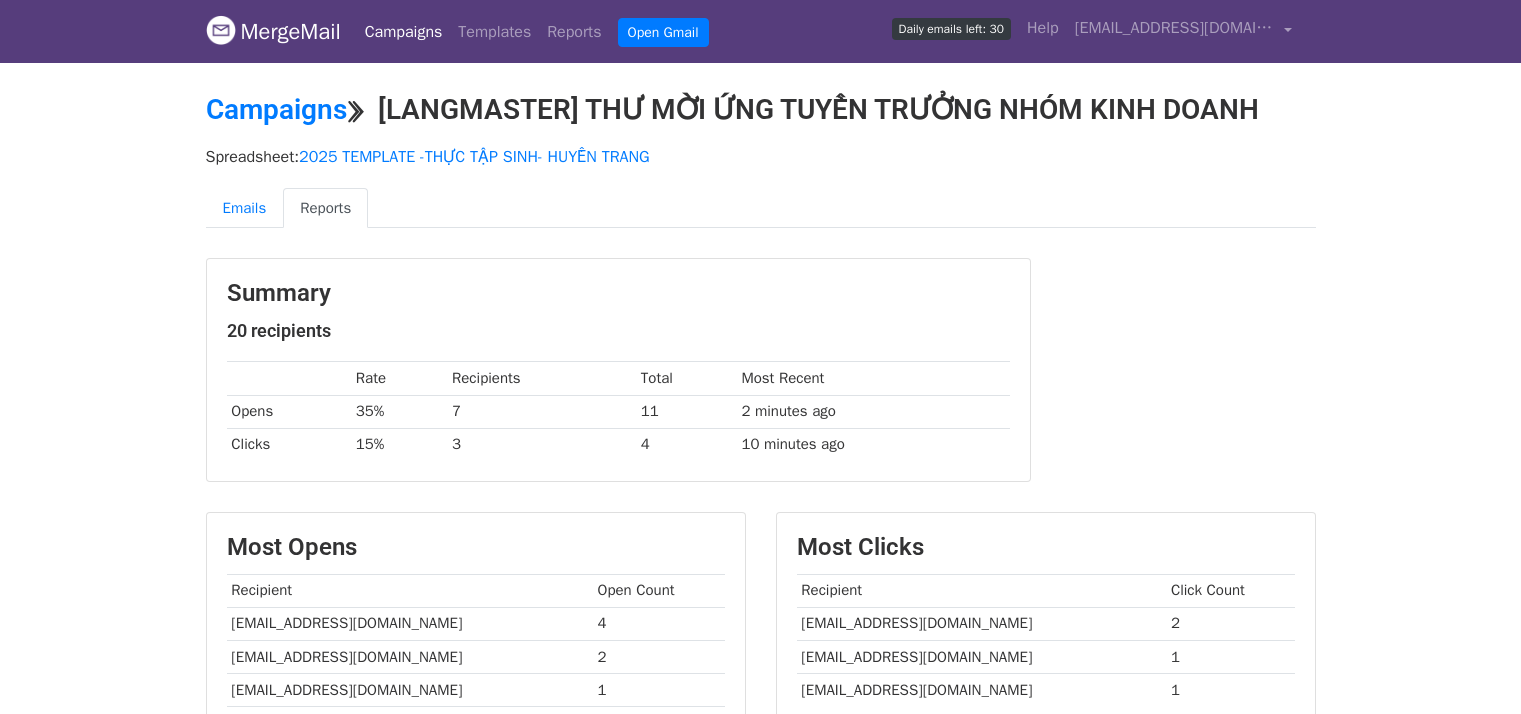 scroll, scrollTop: 0, scrollLeft: 0, axis: both 